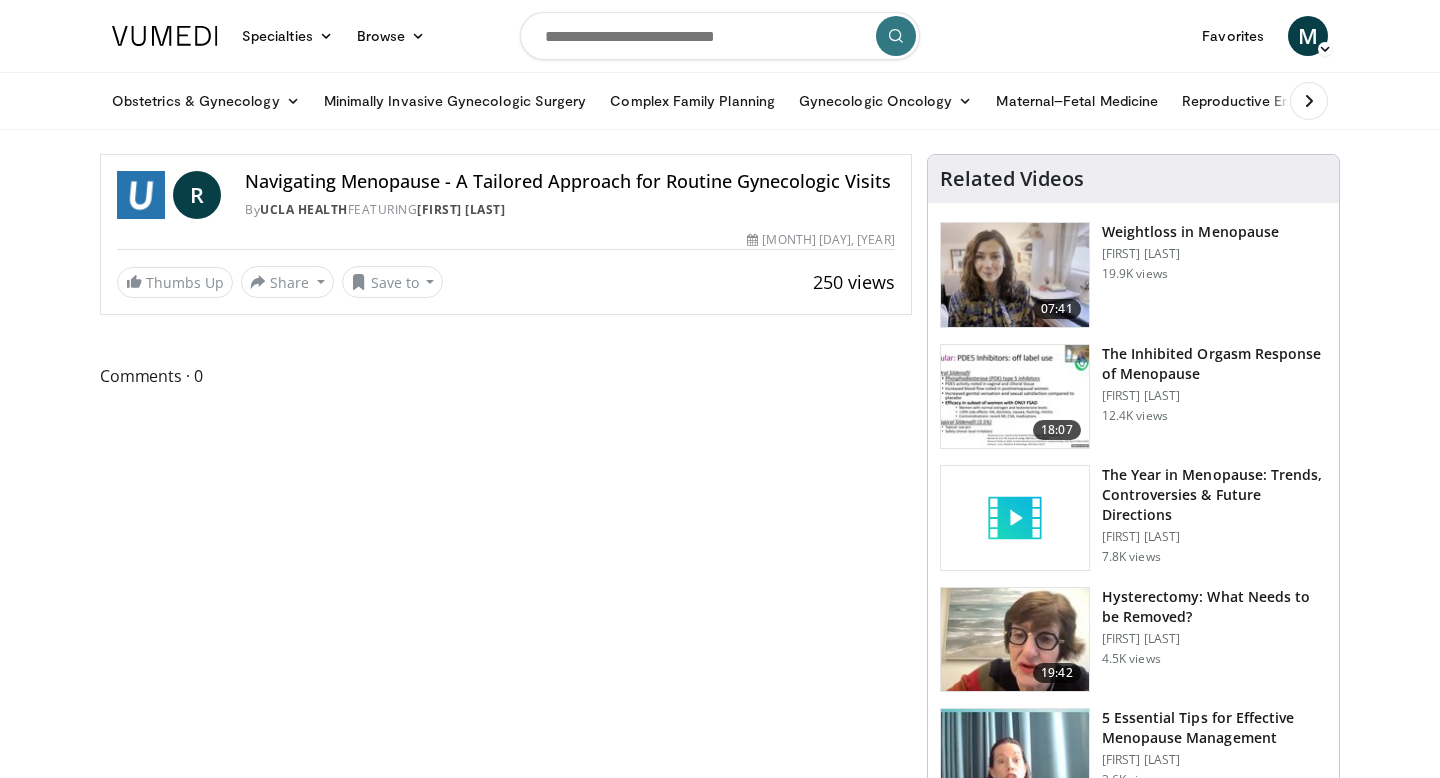 scroll, scrollTop: 0, scrollLeft: 0, axis: both 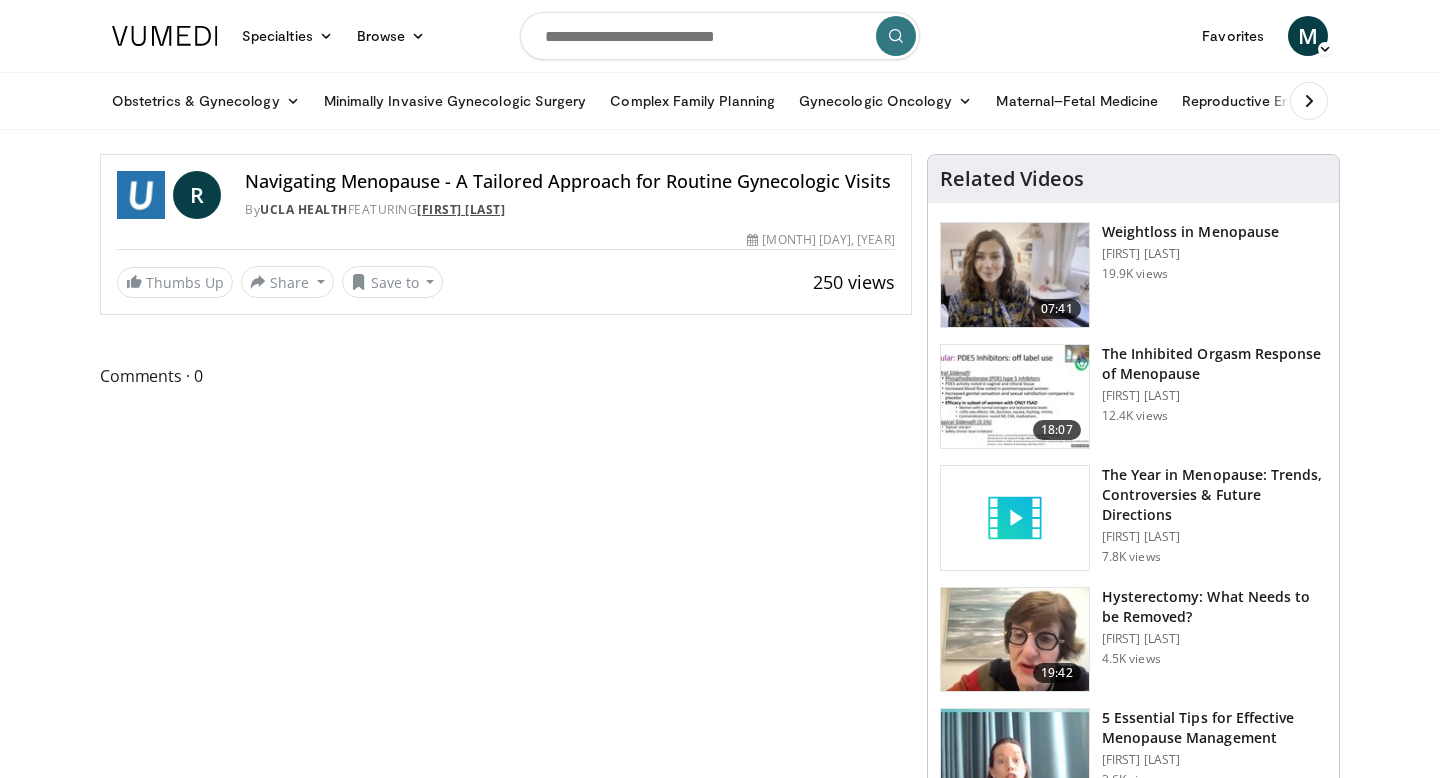 click on "[FIRST] [LAST]" at bounding box center [461, 209] 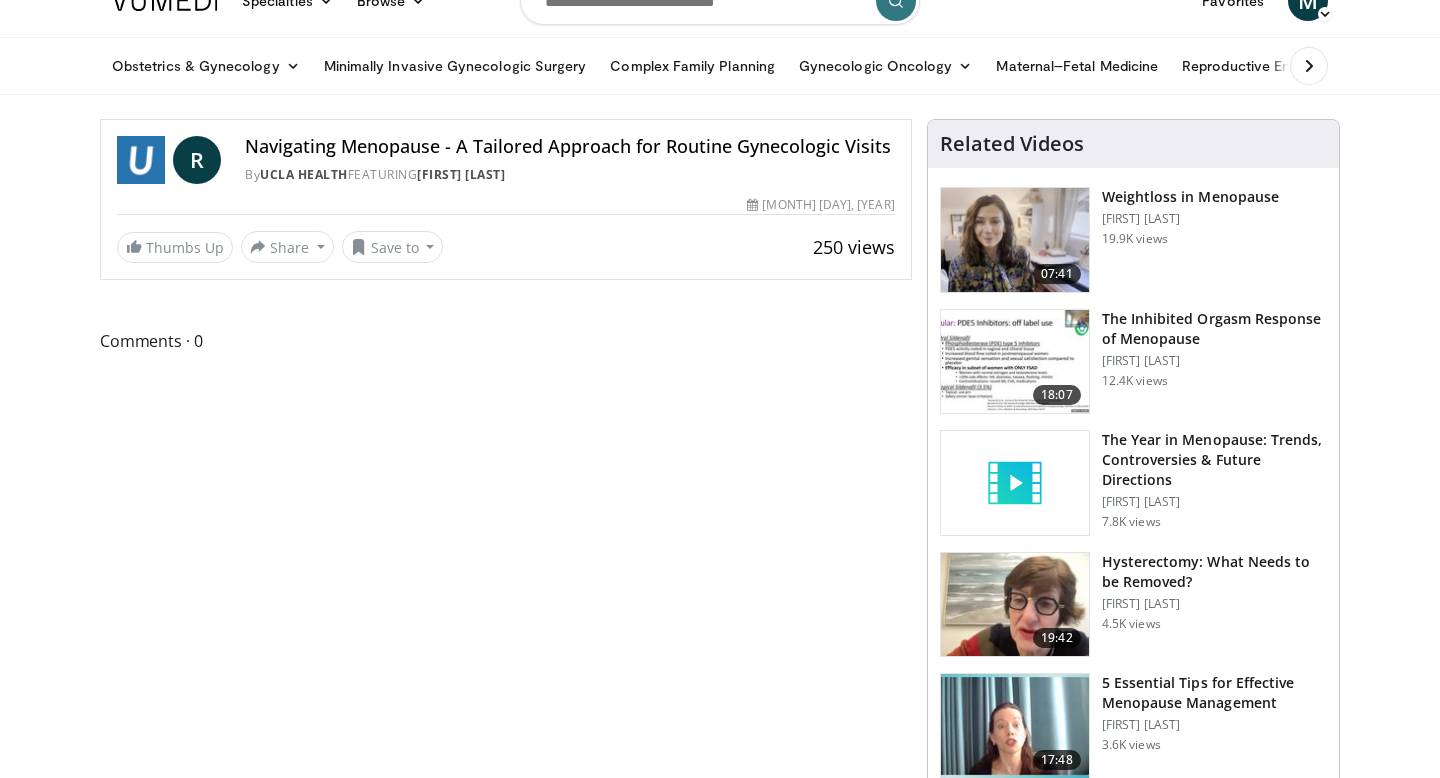 scroll, scrollTop: 38, scrollLeft: 0, axis: vertical 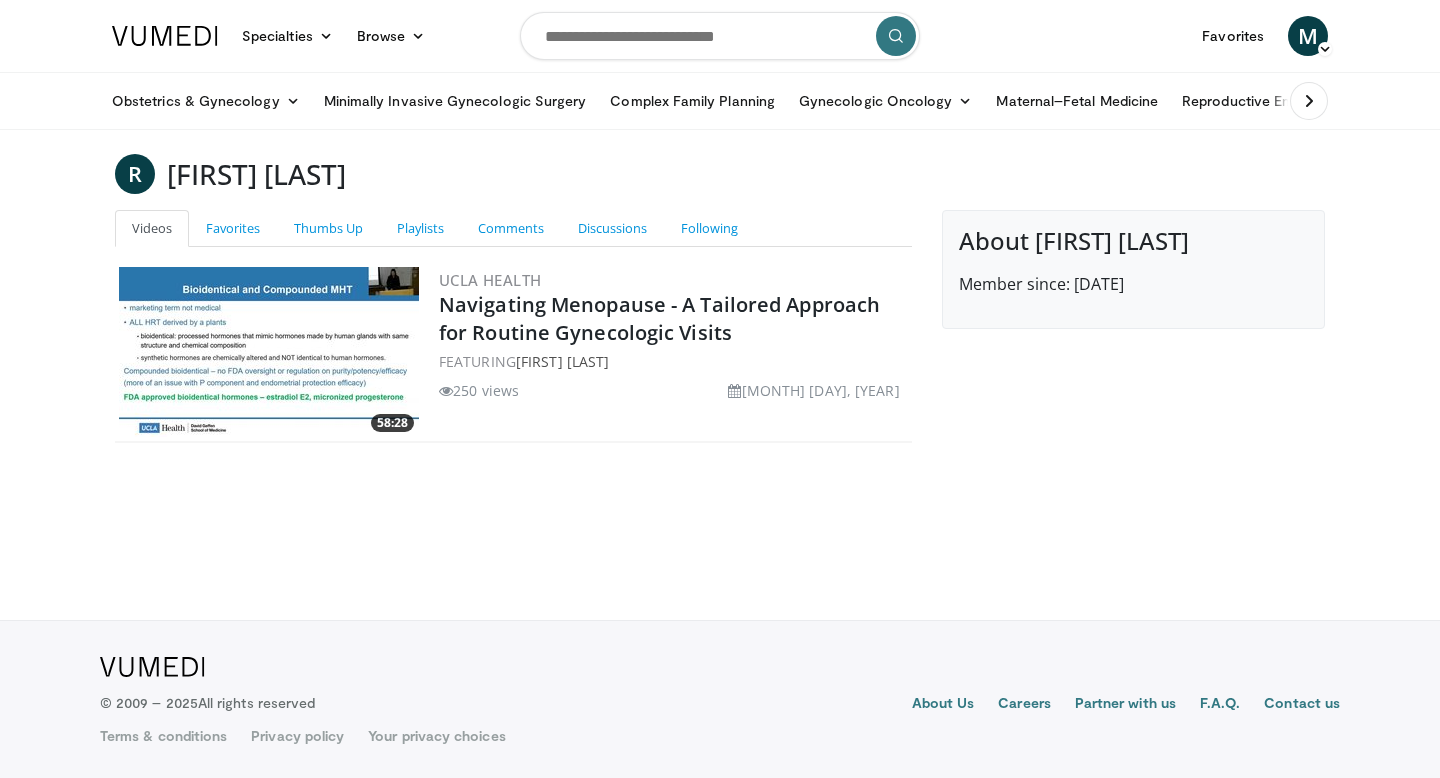 click at bounding box center [269, 352] 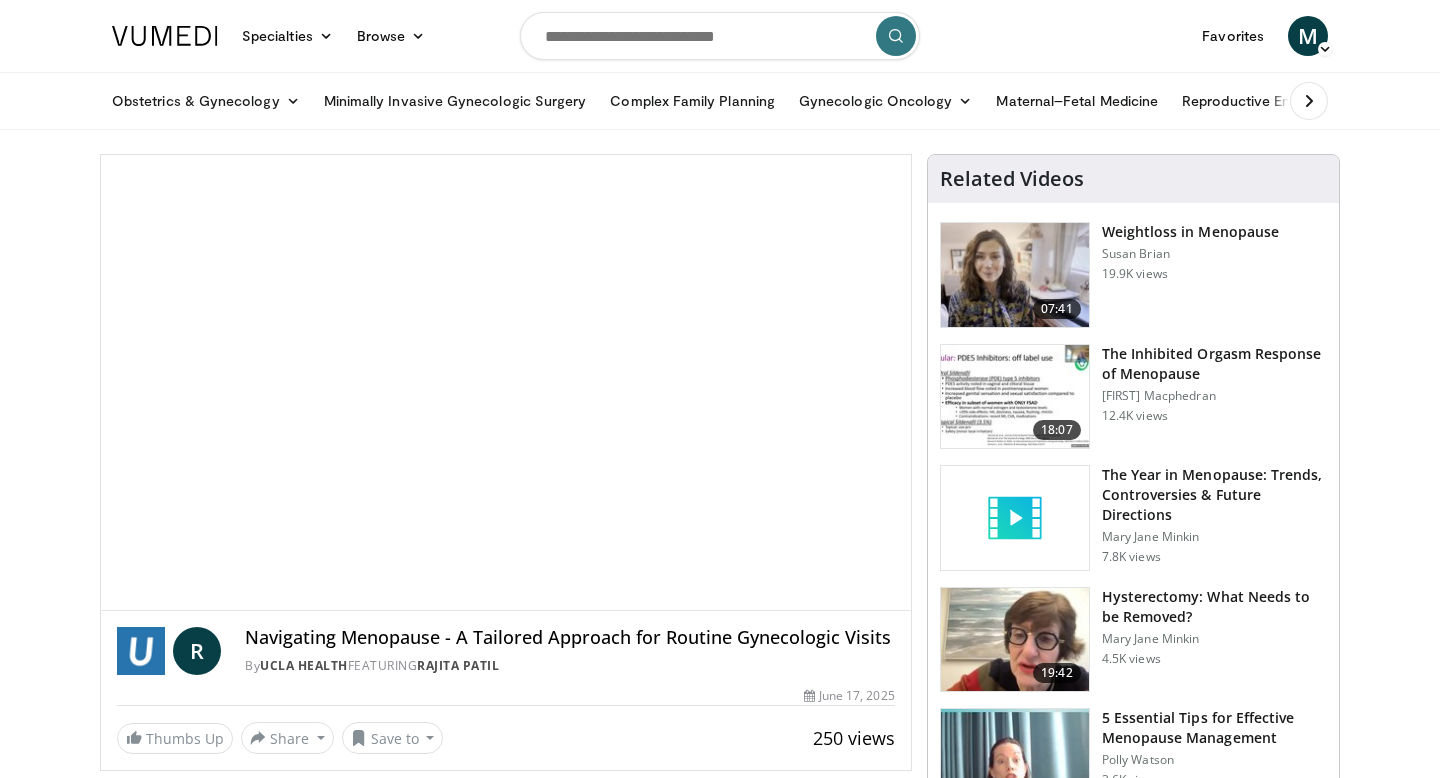 scroll, scrollTop: 0, scrollLeft: 0, axis: both 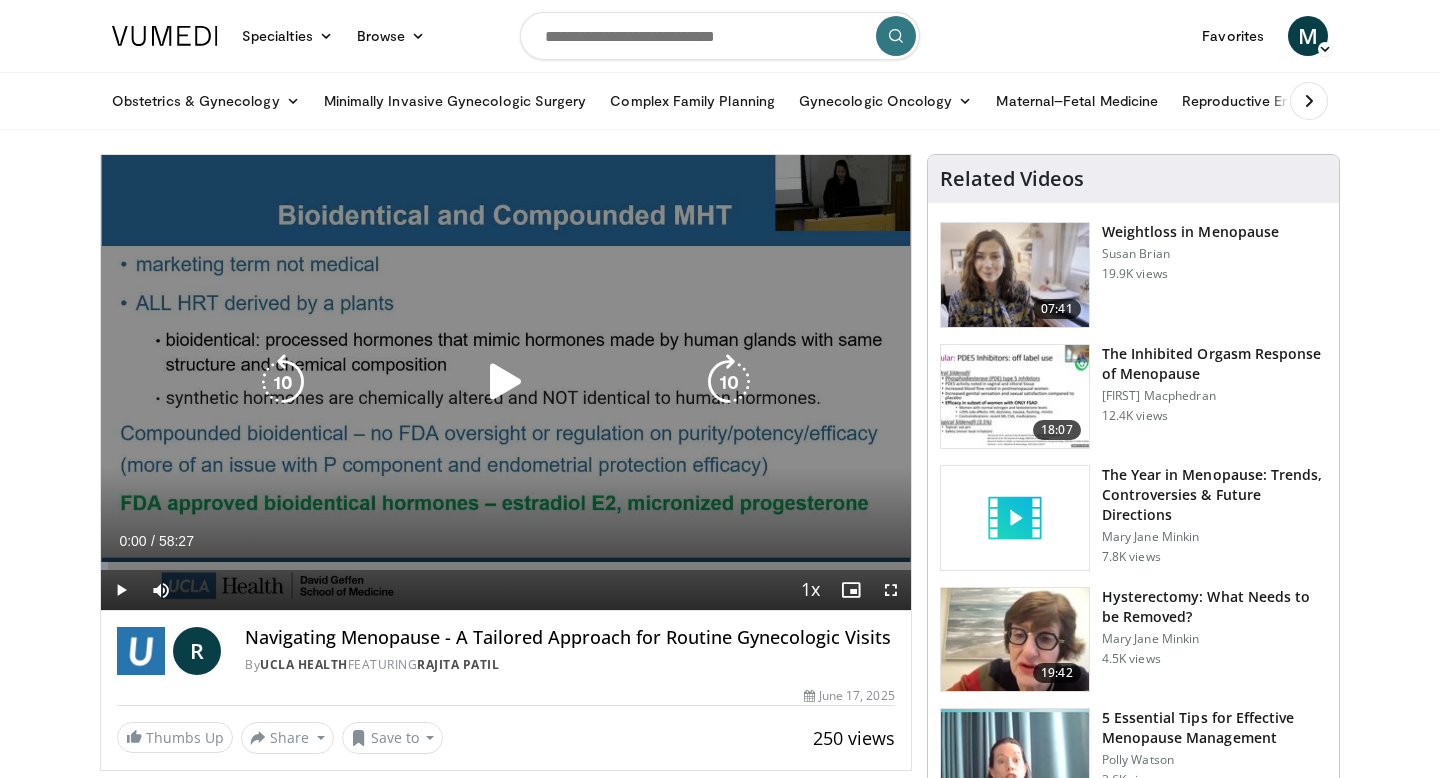 click on "10 seconds
Tap to unmute" at bounding box center [506, 382] 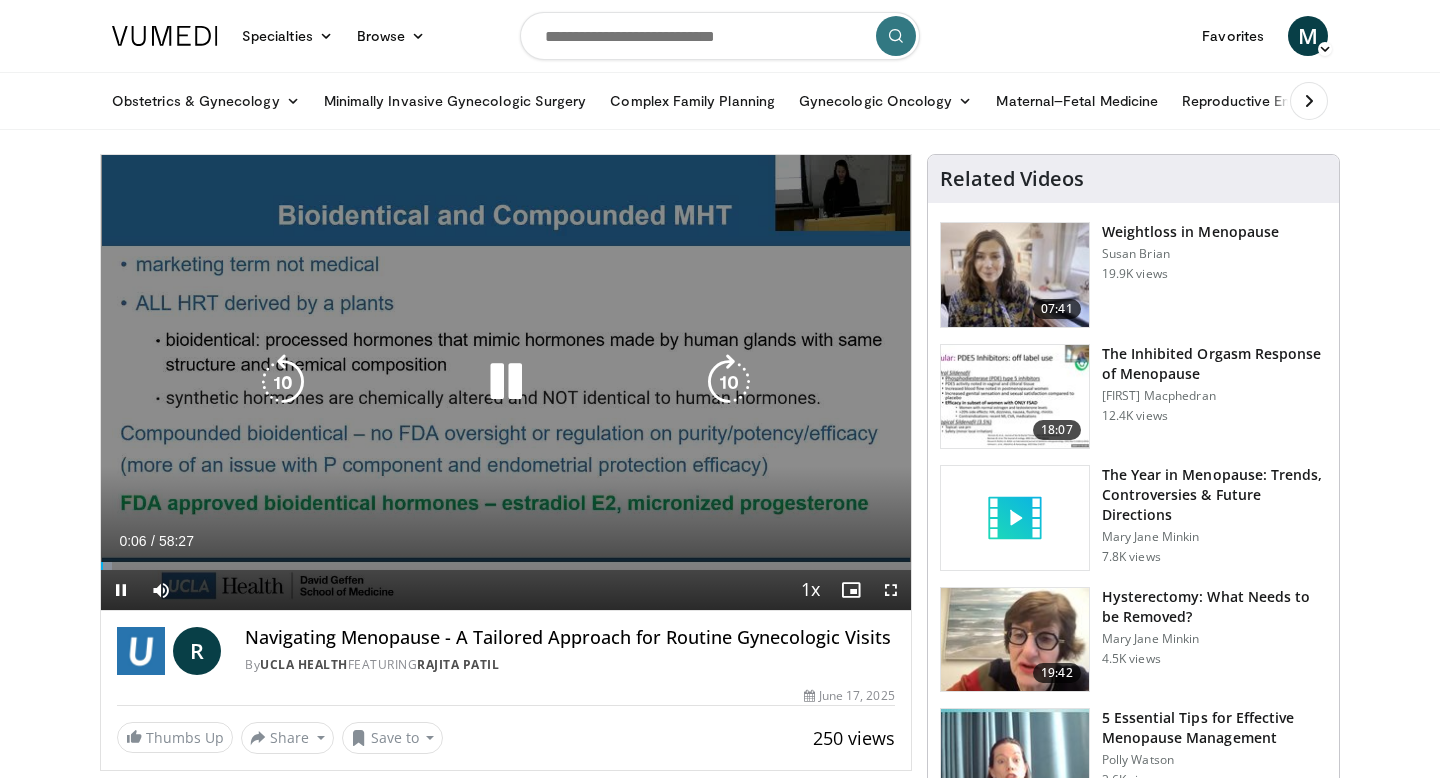 click at bounding box center (506, 382) 